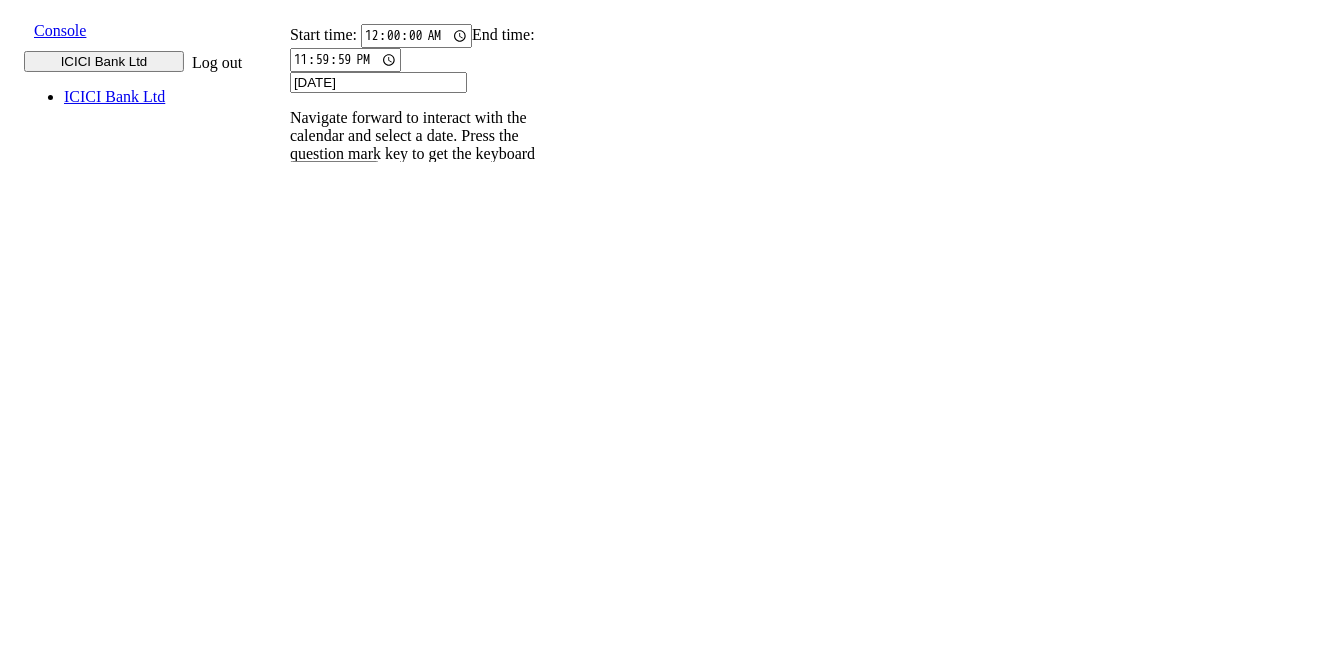 scroll, scrollTop: 2, scrollLeft: 0, axis: vertical 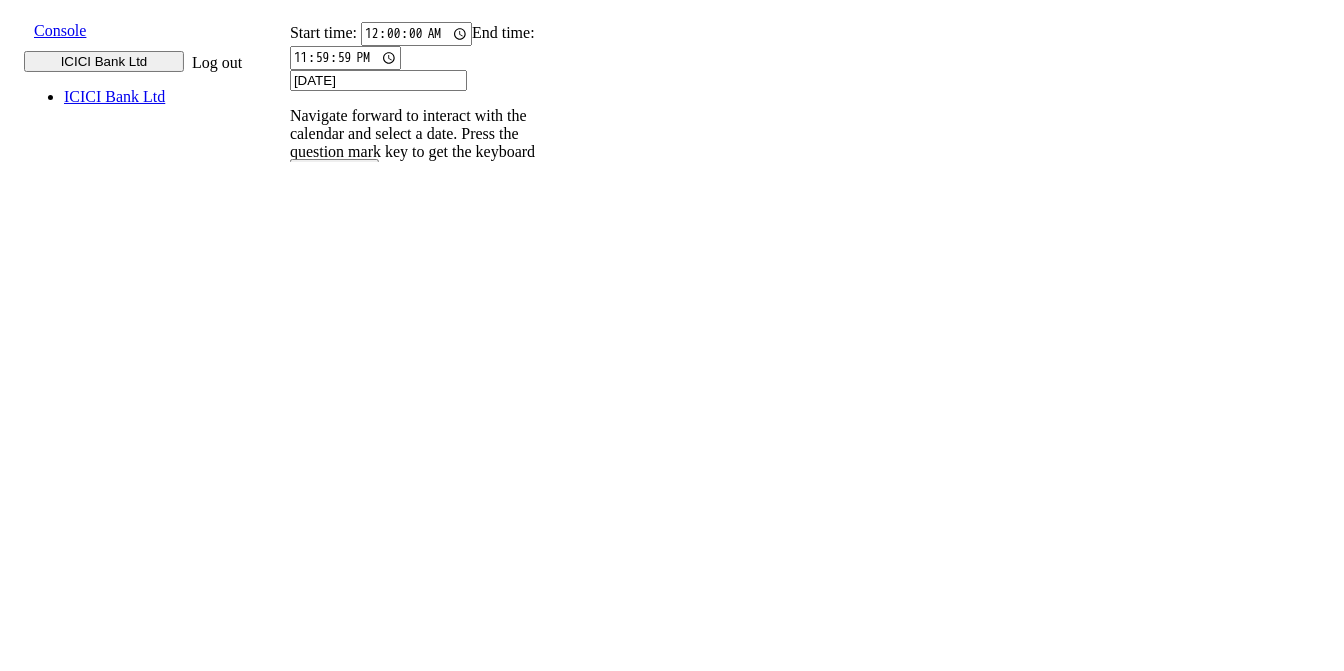click on "9820583145" at bounding box center [302, 273] 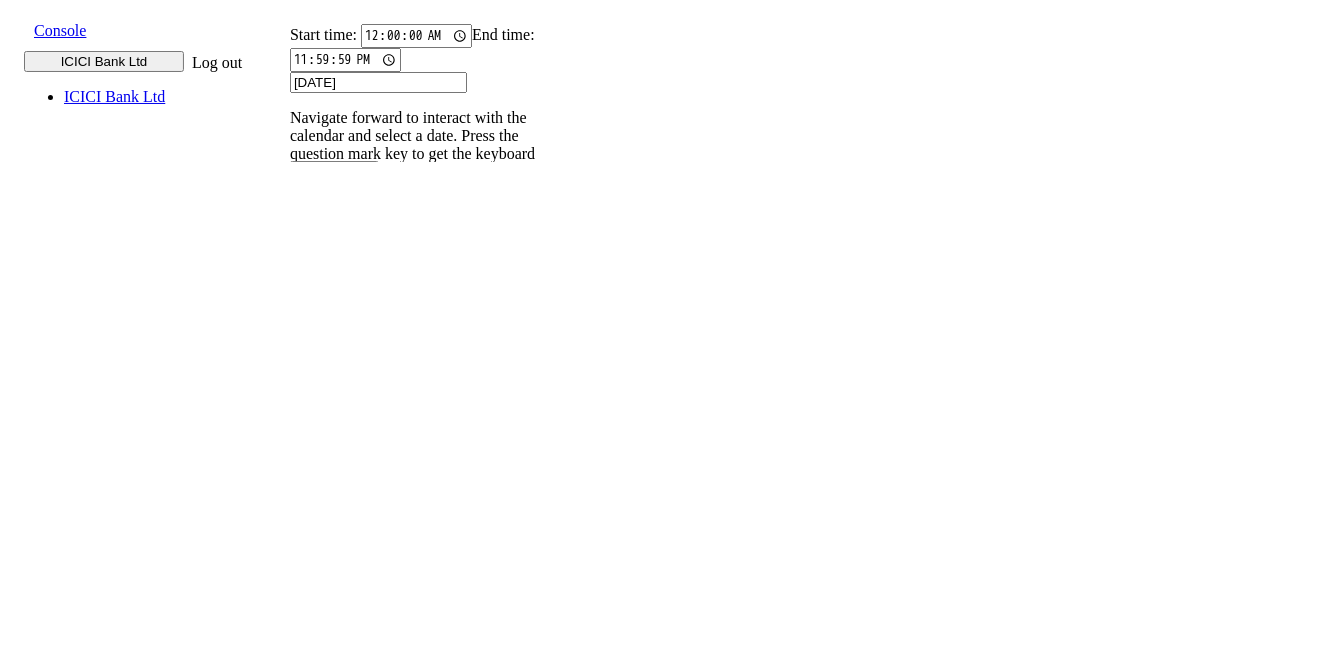 click on "00J8UN..." at bounding box center (314, 466) 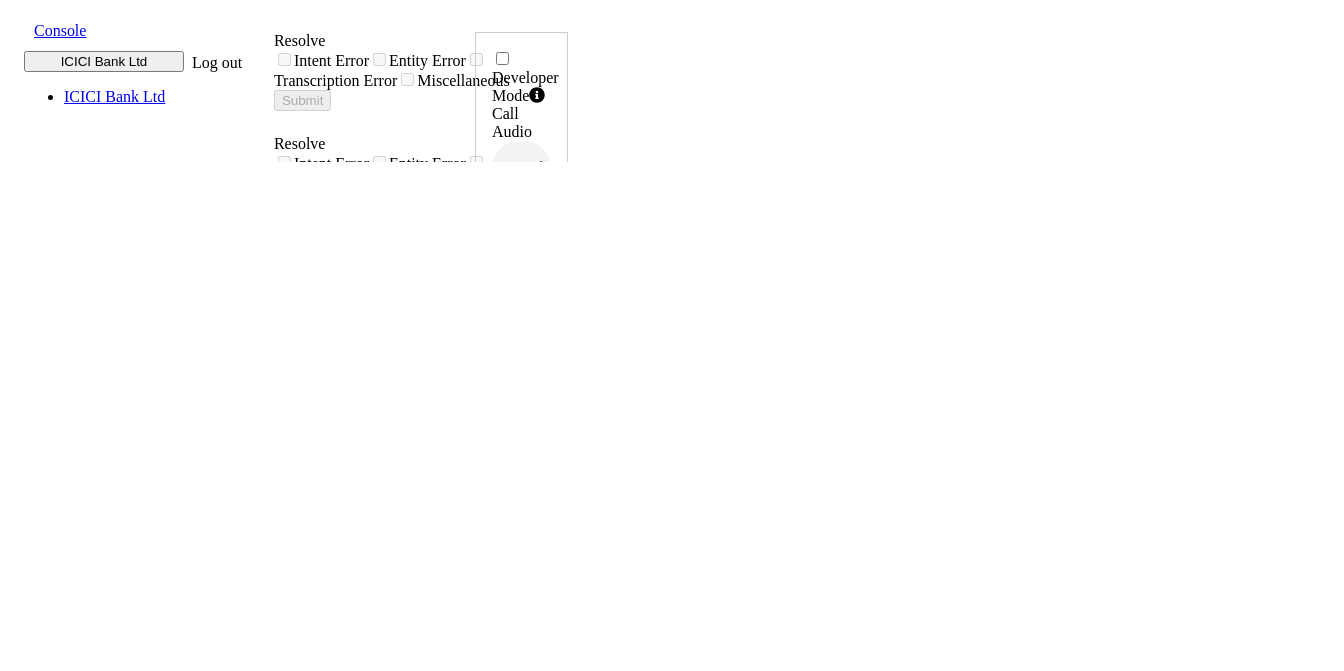 scroll, scrollTop: 0, scrollLeft: 0, axis: both 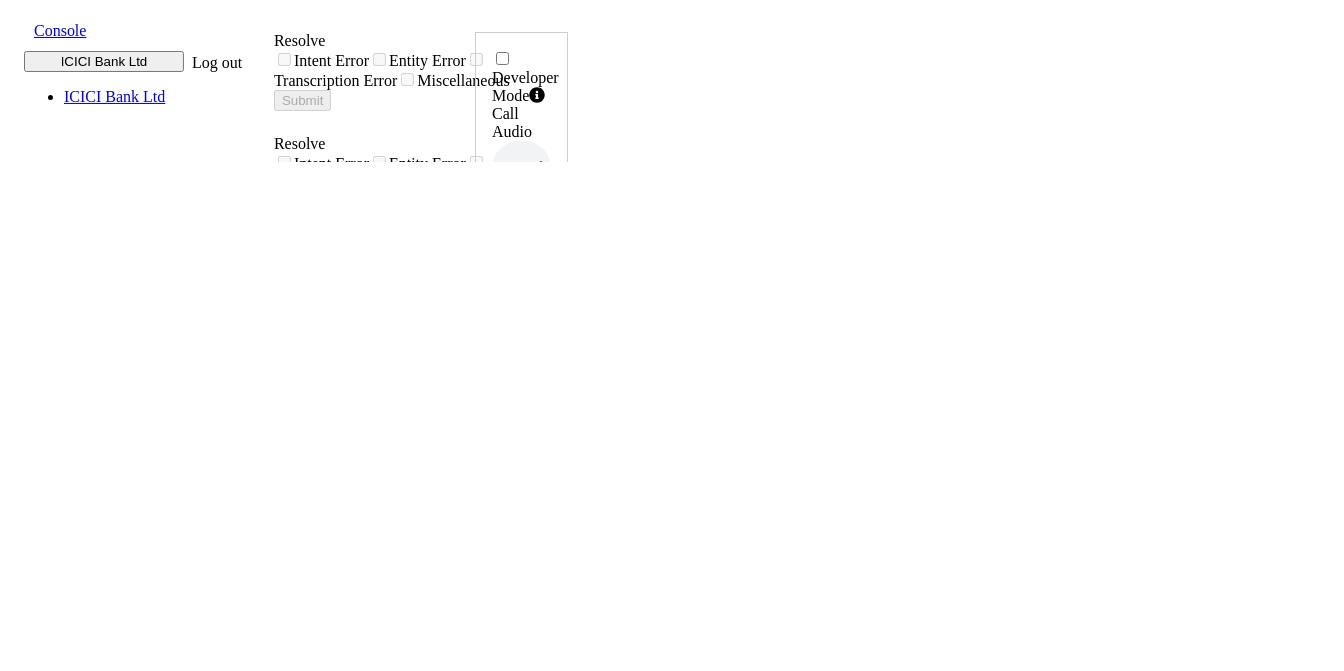 drag, startPoint x: 345, startPoint y: 204, endPoint x: 850, endPoint y: 212, distance: 505.06335 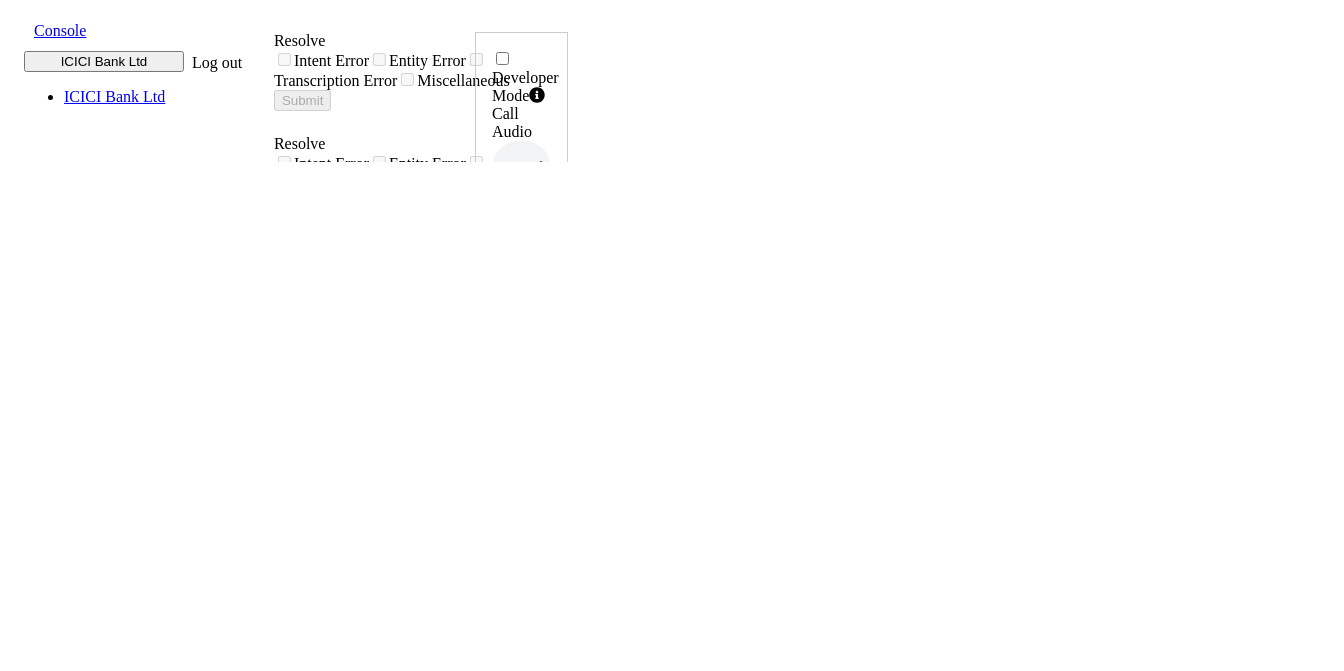 copy on "i want to know the payments details of creditt card" 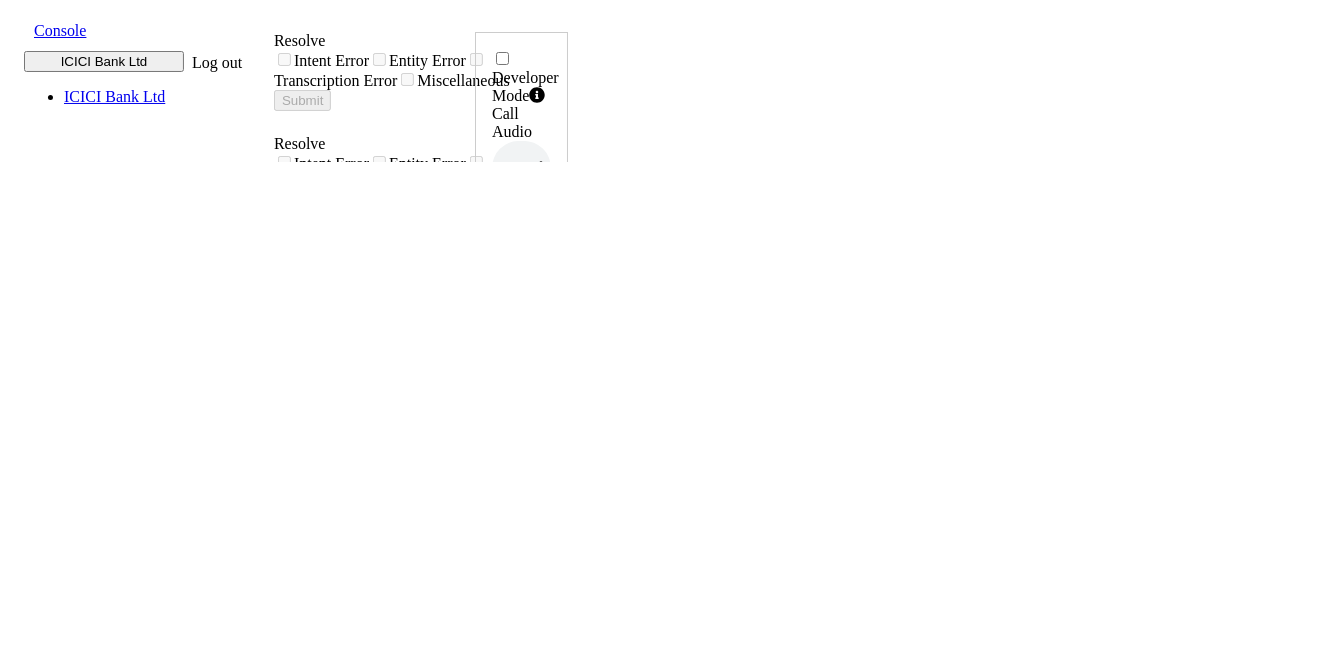 scroll, scrollTop: 0, scrollLeft: 0, axis: both 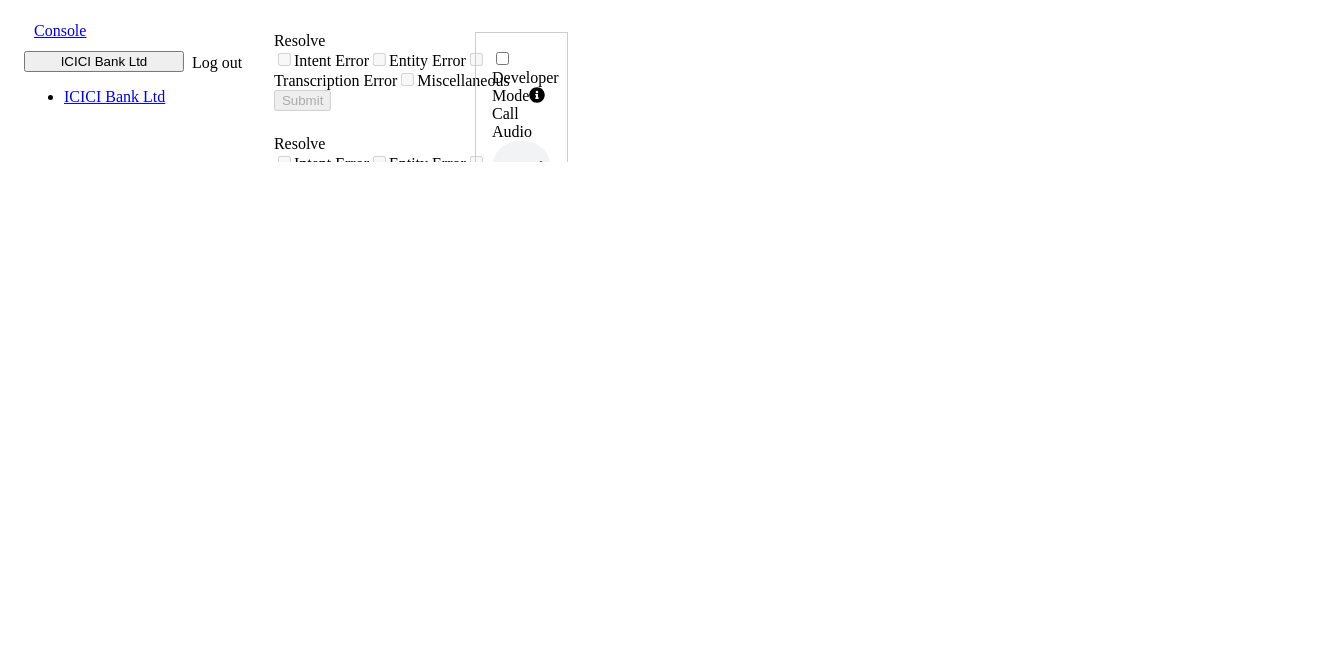 drag, startPoint x: 341, startPoint y: 213, endPoint x: 1073, endPoint y: 210, distance: 732.00616 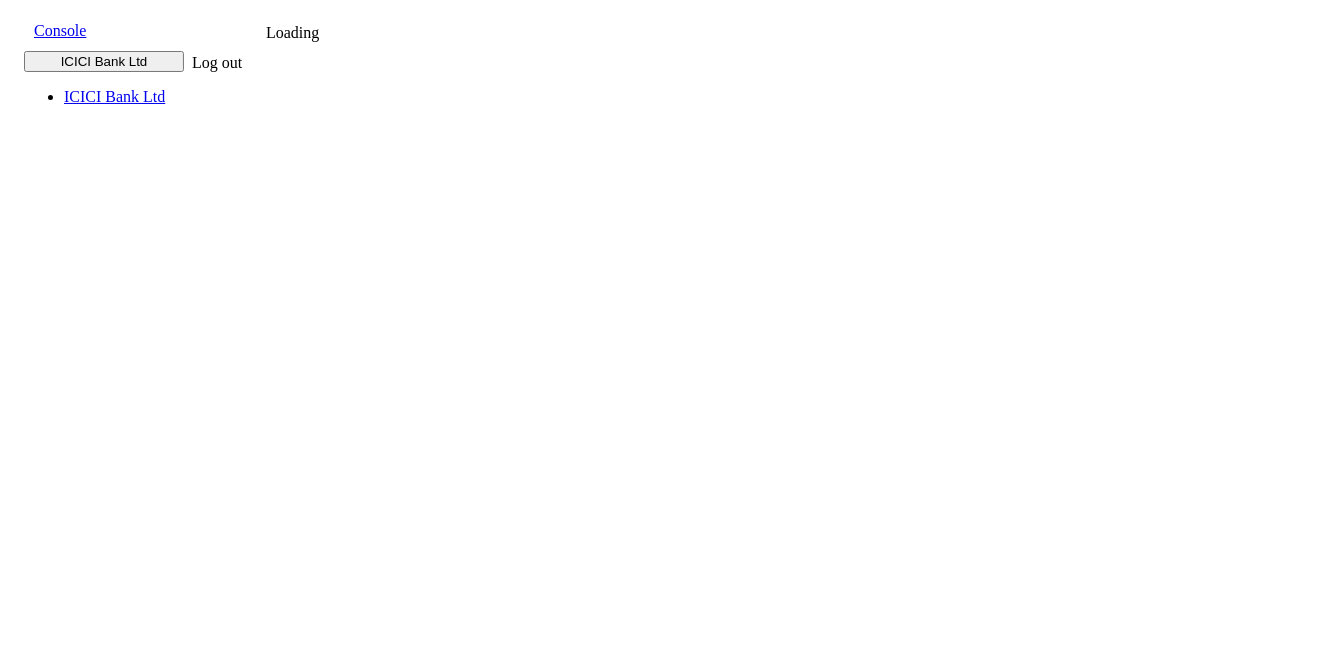 scroll, scrollTop: 0, scrollLeft: 0, axis: both 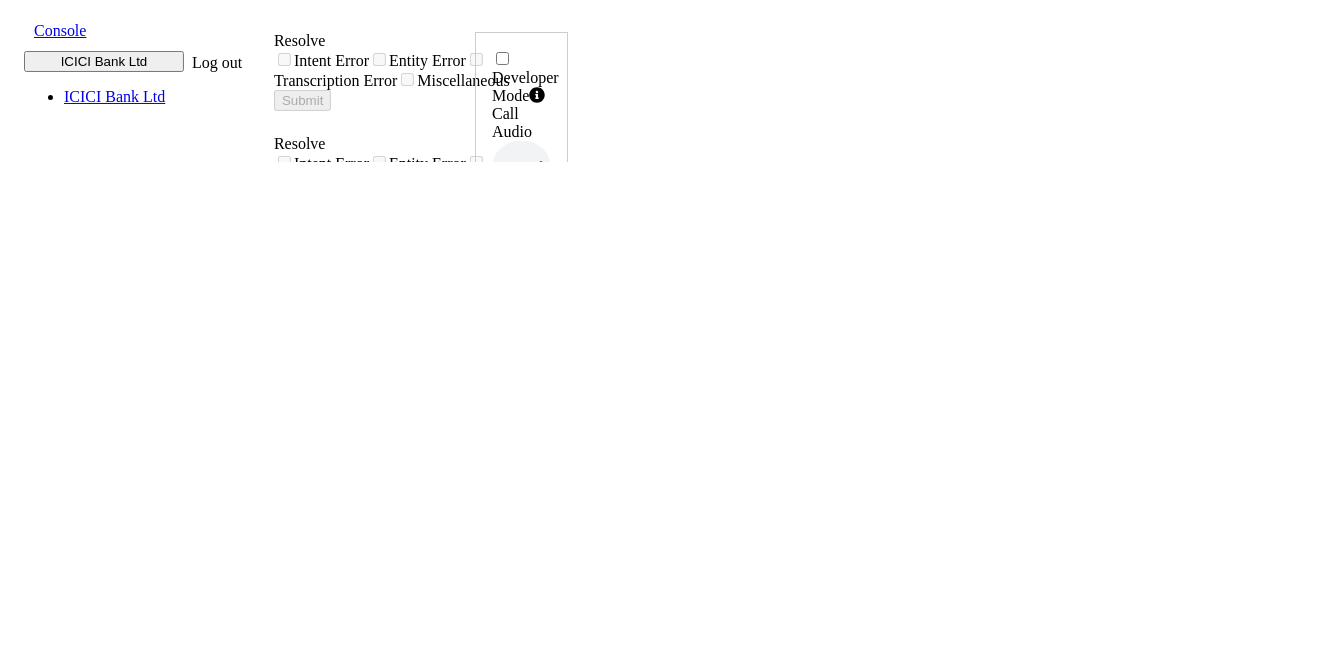 drag, startPoint x: 355, startPoint y: 200, endPoint x: 819, endPoint y: 205, distance: 464.02695 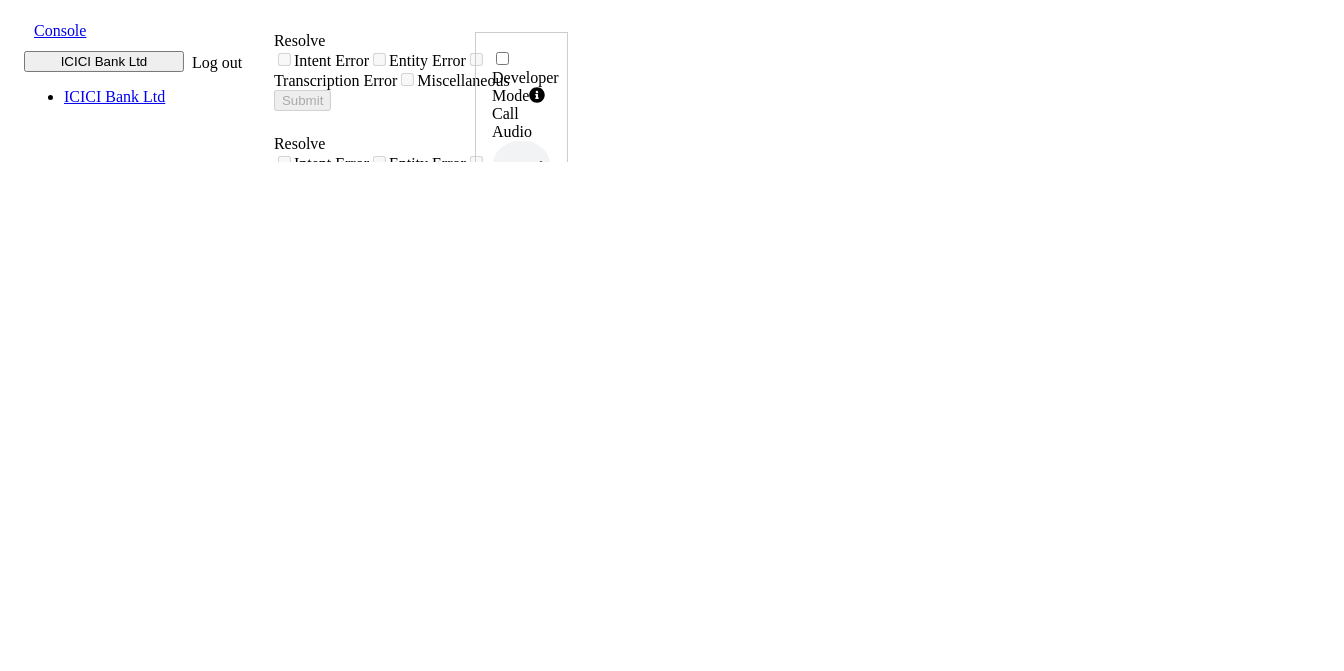 click 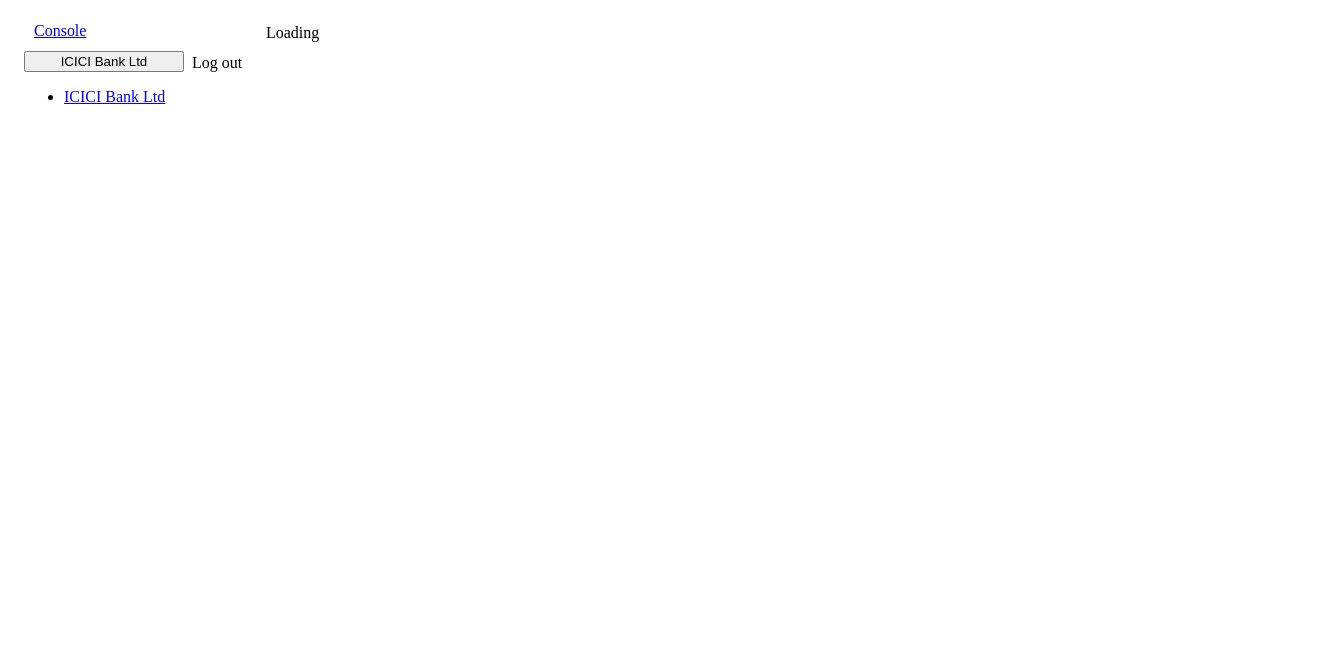scroll, scrollTop: 0, scrollLeft: 0, axis: both 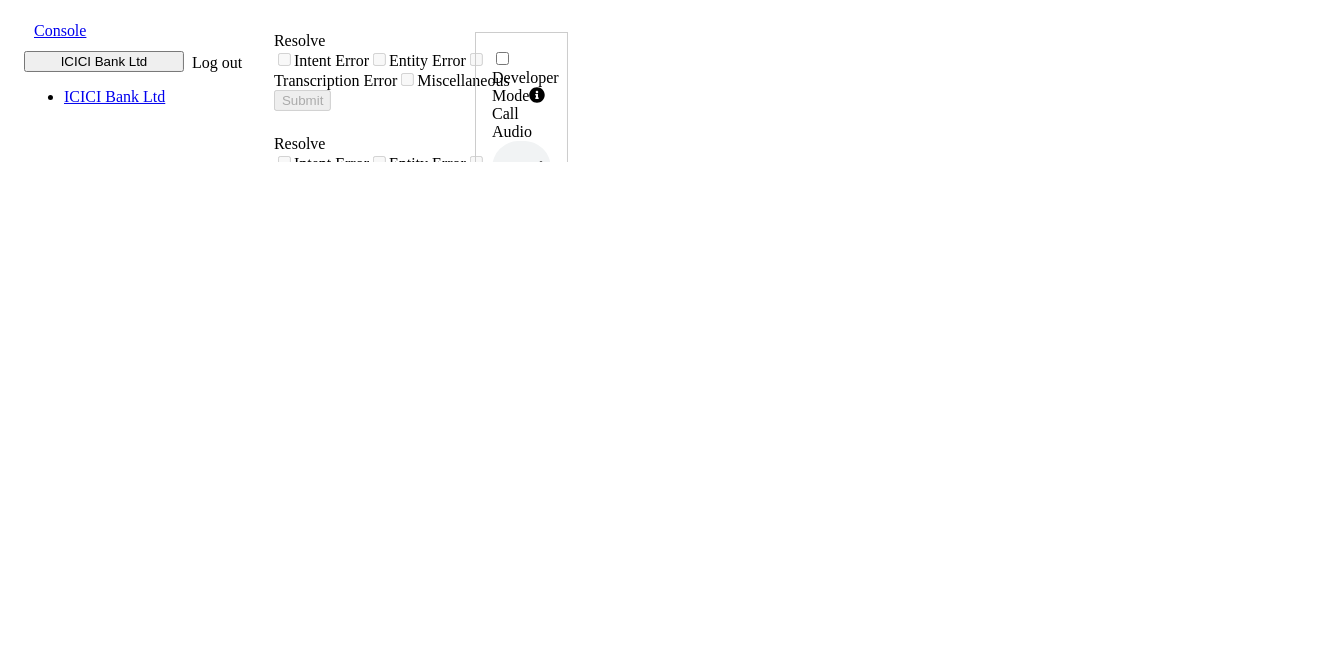 drag, startPoint x: 346, startPoint y: 204, endPoint x: 688, endPoint y: 210, distance: 342.0526 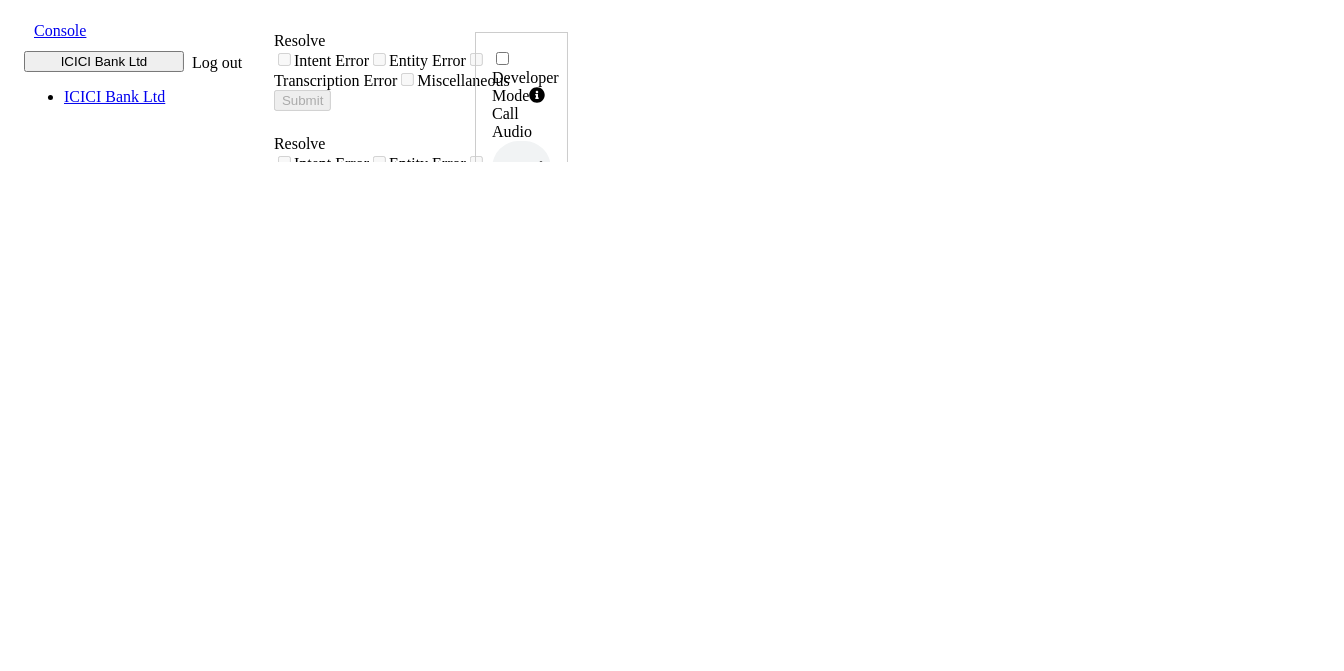 click 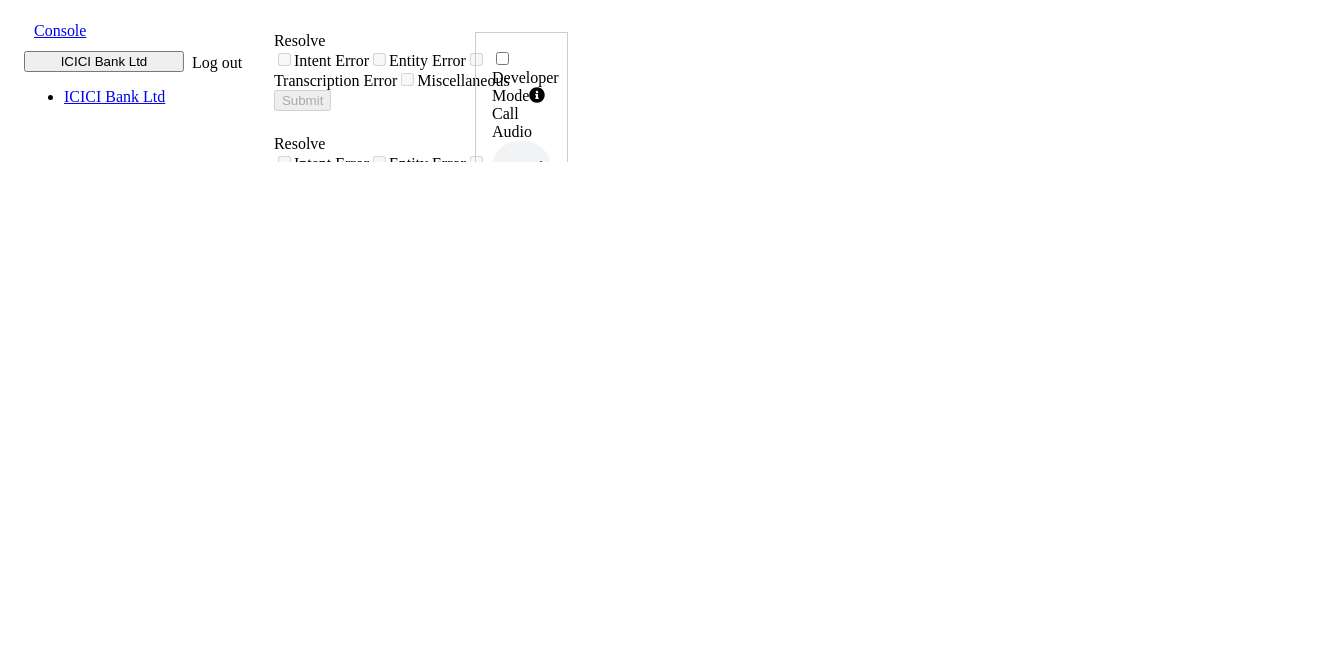 scroll, scrollTop: 0, scrollLeft: 0, axis: both 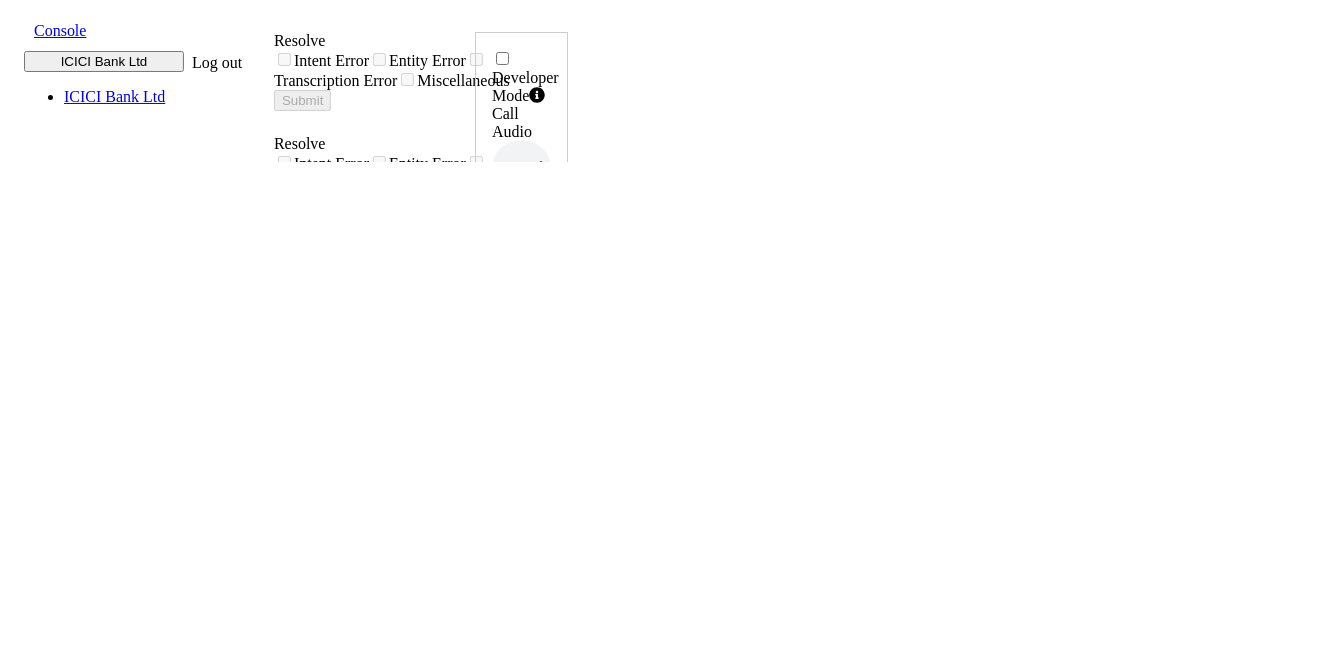 click on "UUID 00J8UNH9HCC5F5FK ..." at bounding box center [521, 359] 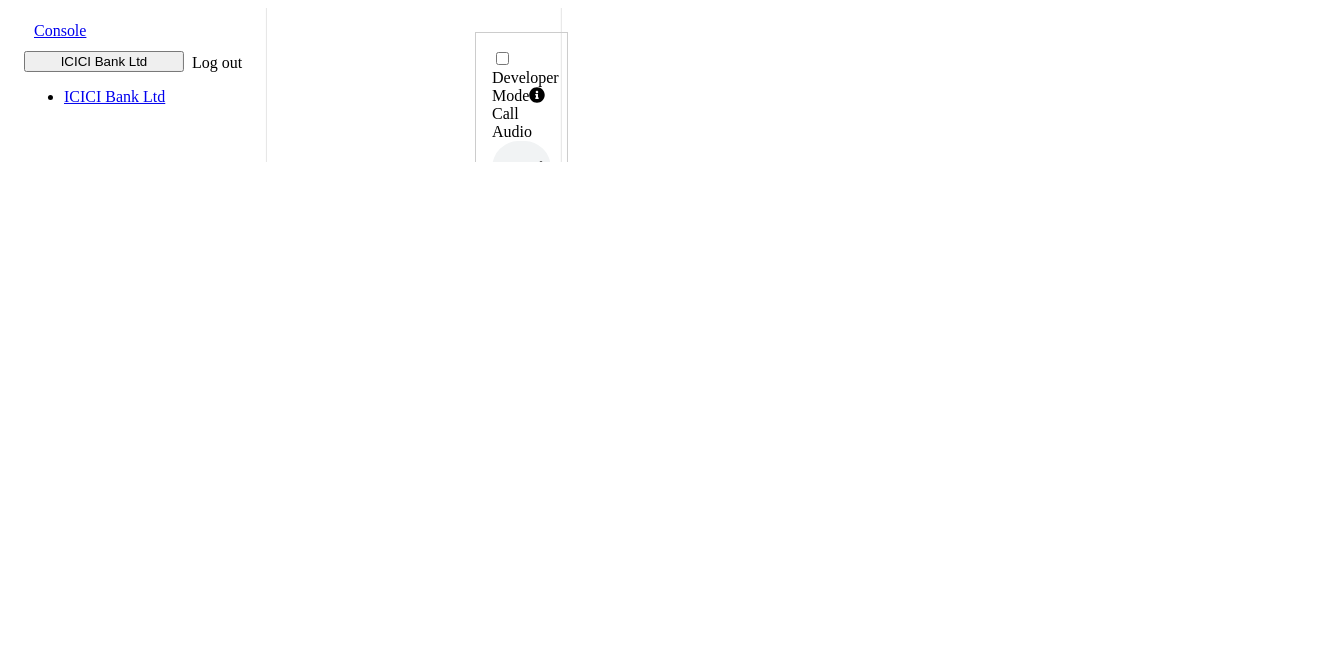 scroll, scrollTop: 333, scrollLeft: 0, axis: vertical 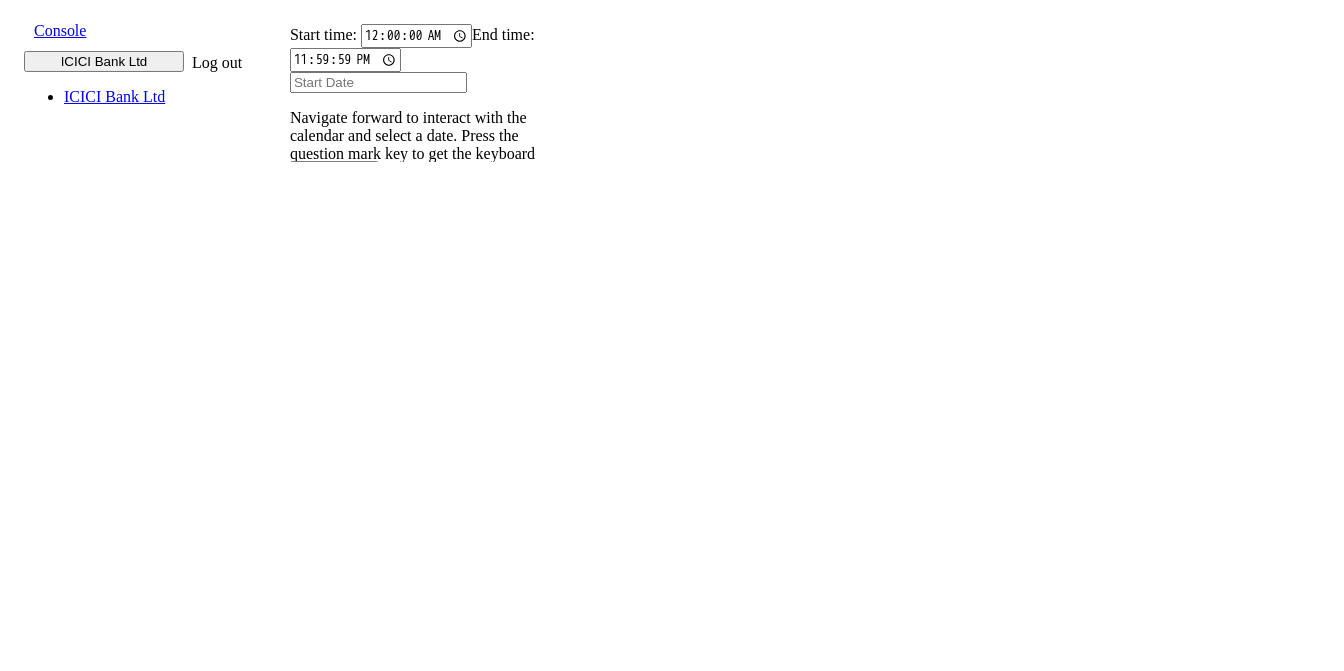 click on "00CH7J..." at bounding box center (314, 466) 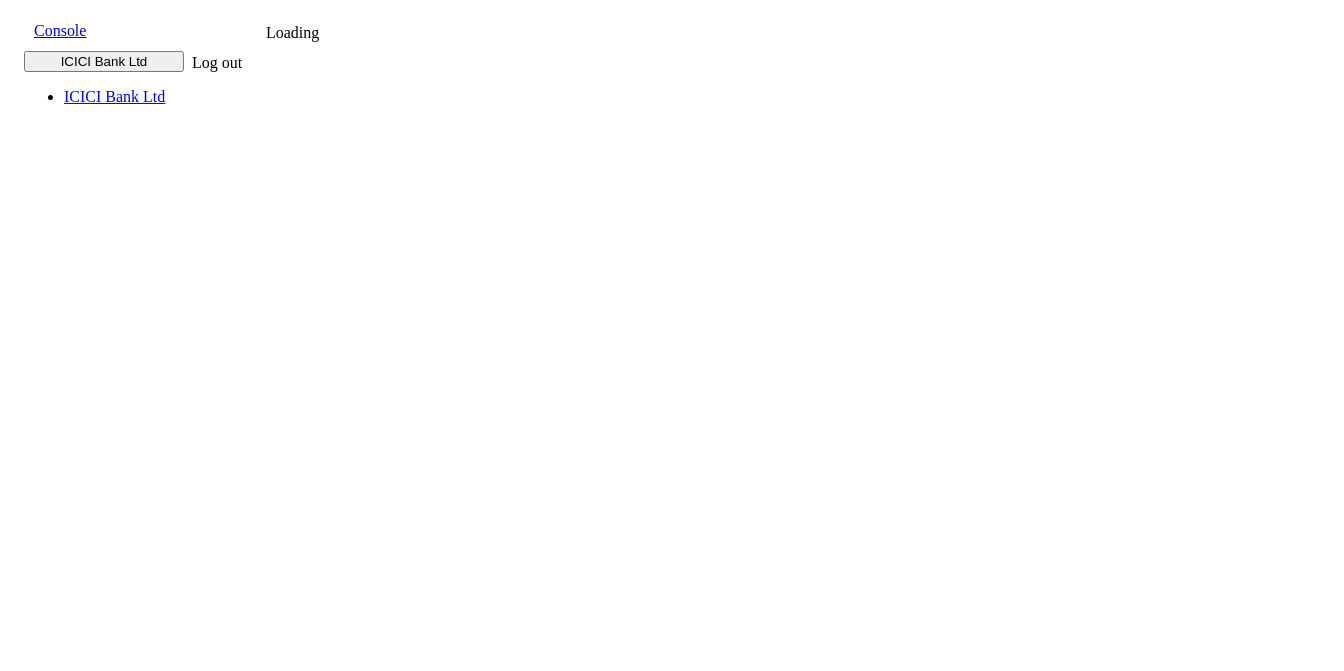 scroll, scrollTop: 0, scrollLeft: 0, axis: both 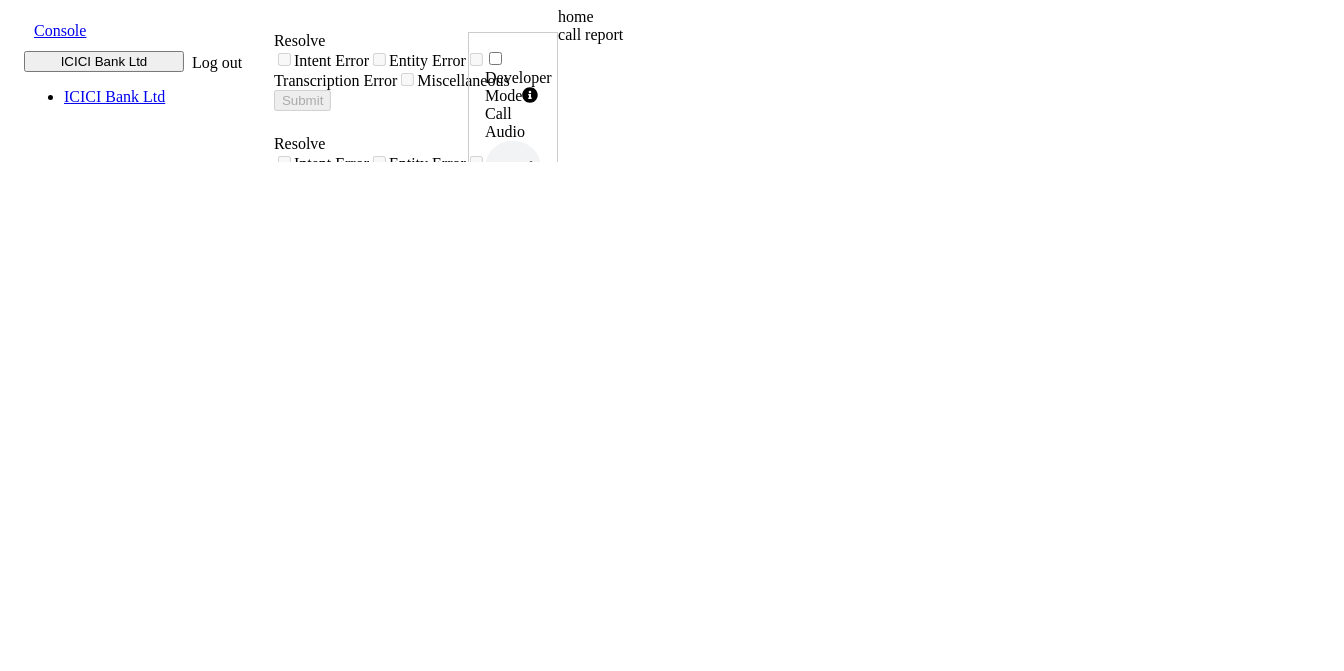 click on "call report" at bounding box center [733, 35] 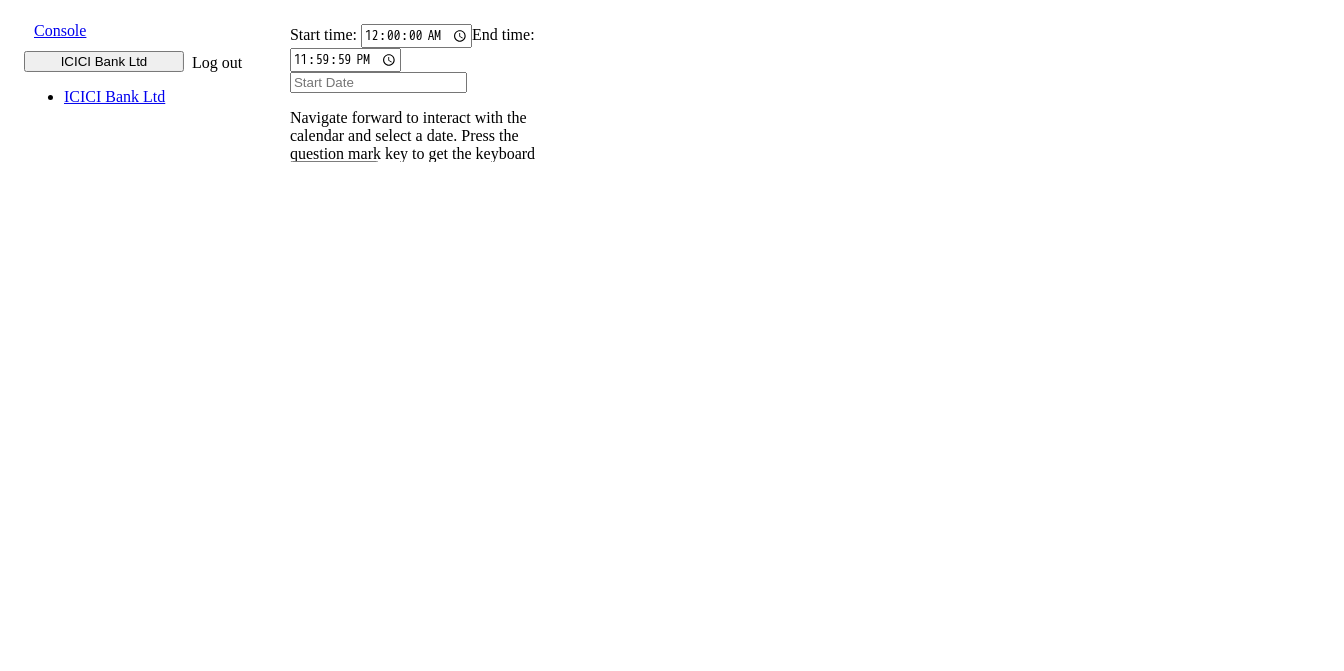 scroll, scrollTop: 0, scrollLeft: 0, axis: both 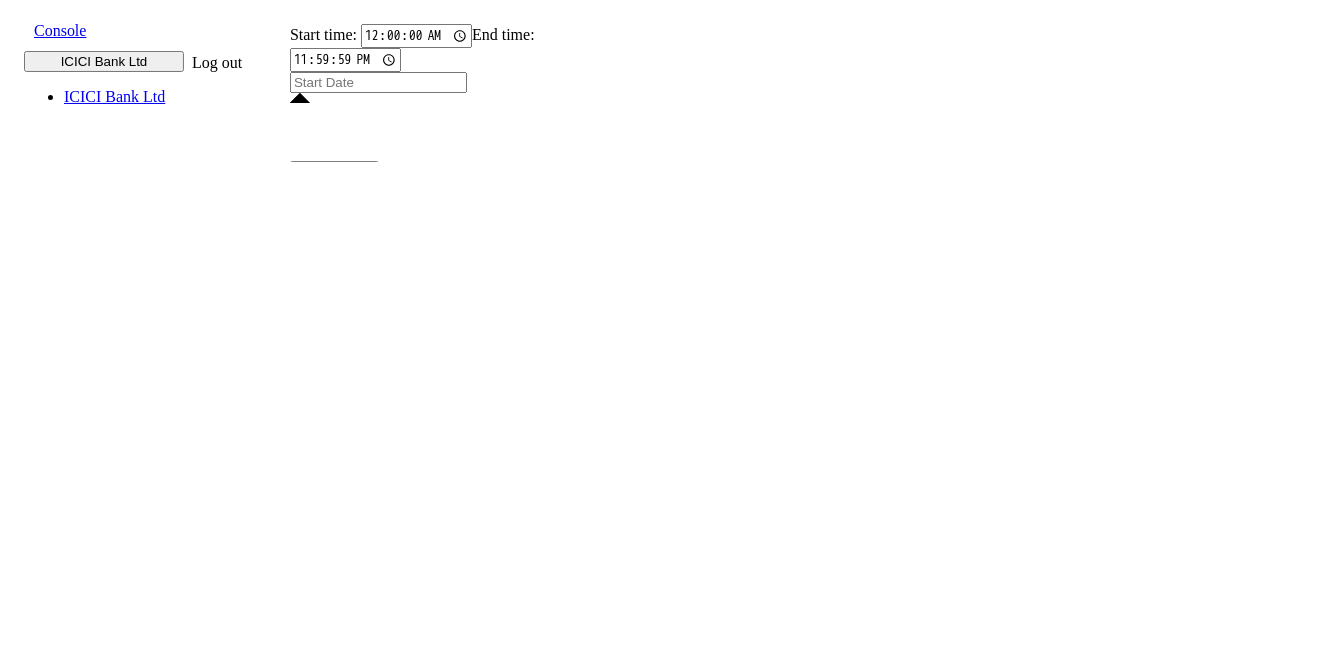 click on "15" at bounding box center [411, 2233] 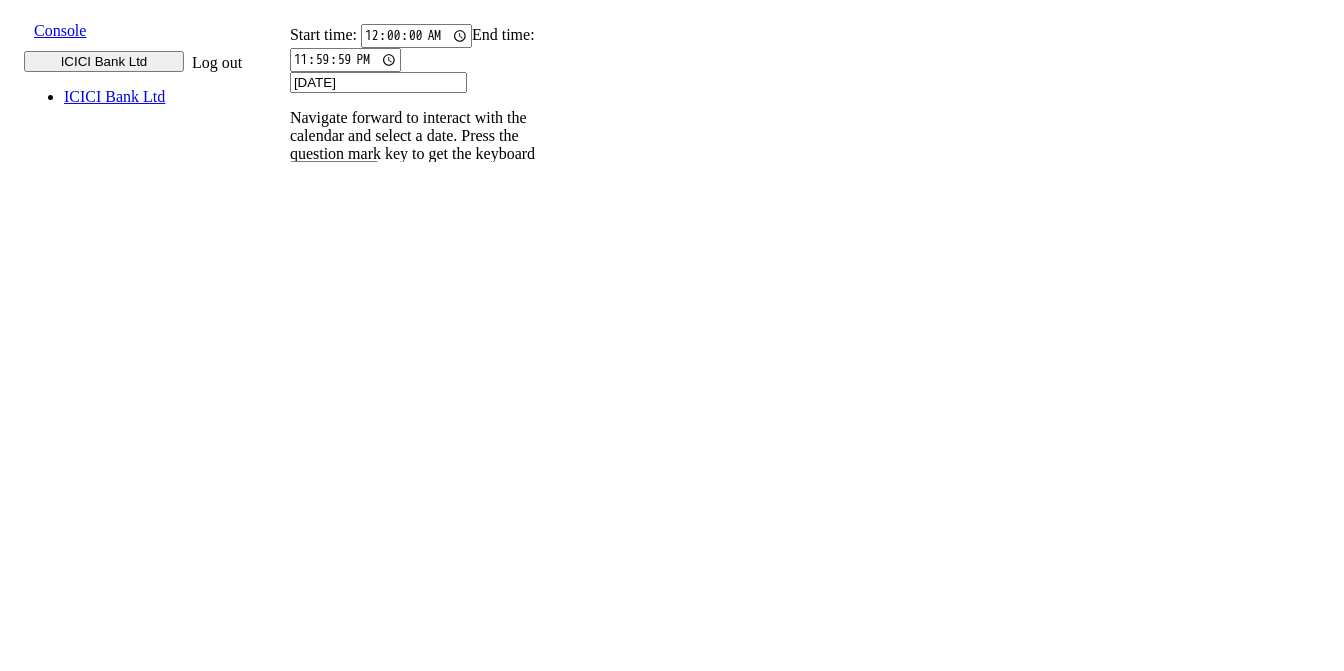 click on "15" at bounding box center [411, 2079] 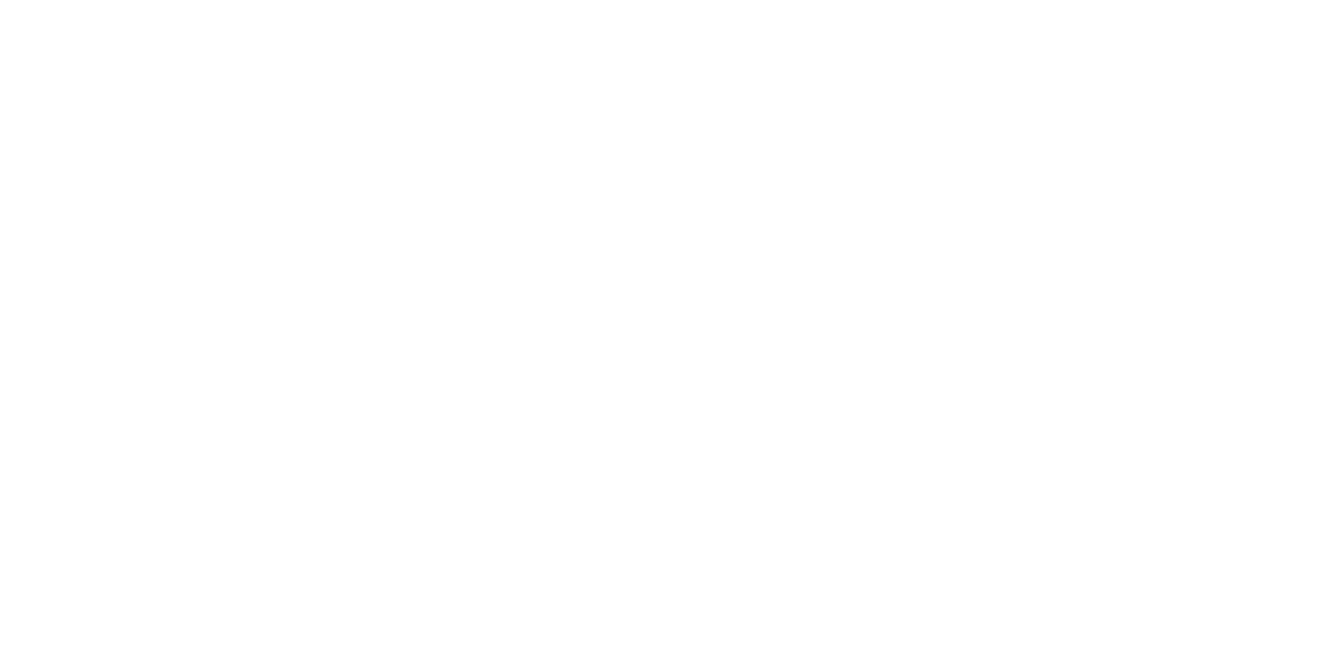 scroll, scrollTop: 0, scrollLeft: 0, axis: both 